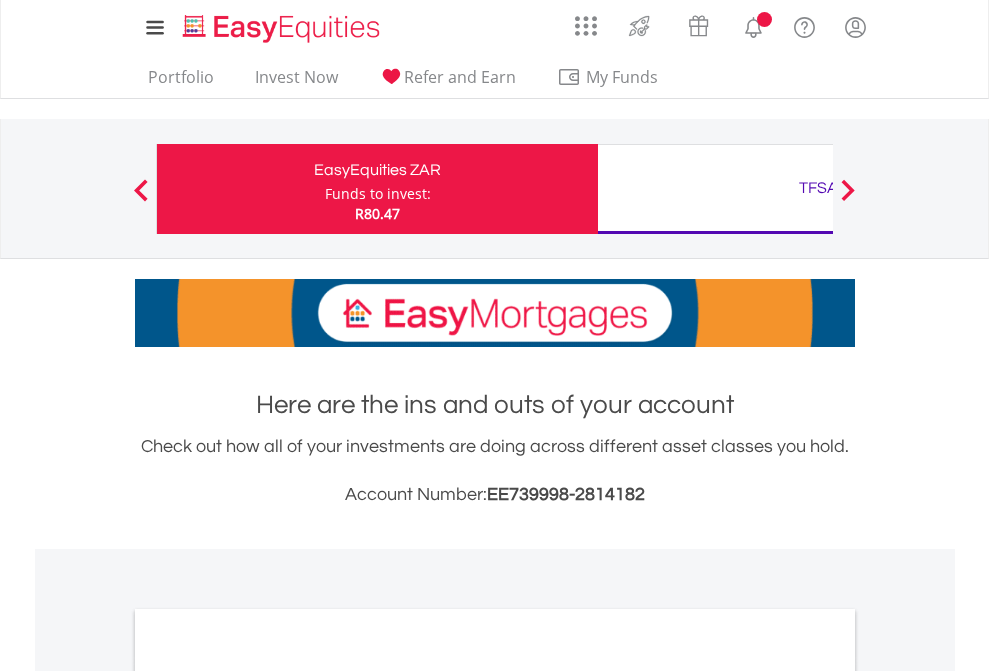 scroll, scrollTop: 0, scrollLeft: 0, axis: both 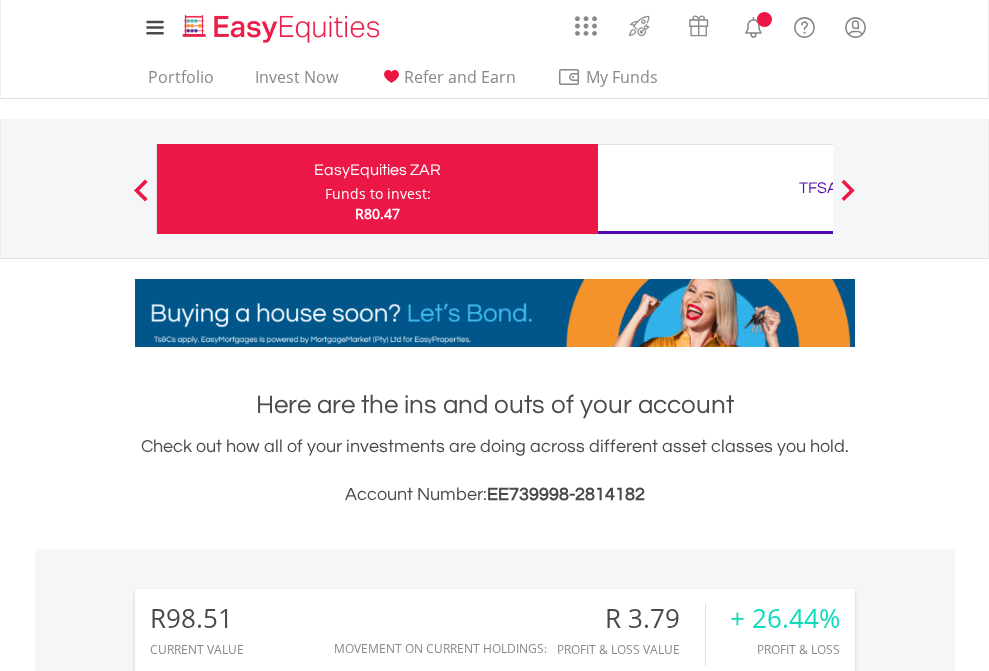 click on "Funds to invest:" at bounding box center (378, 194) 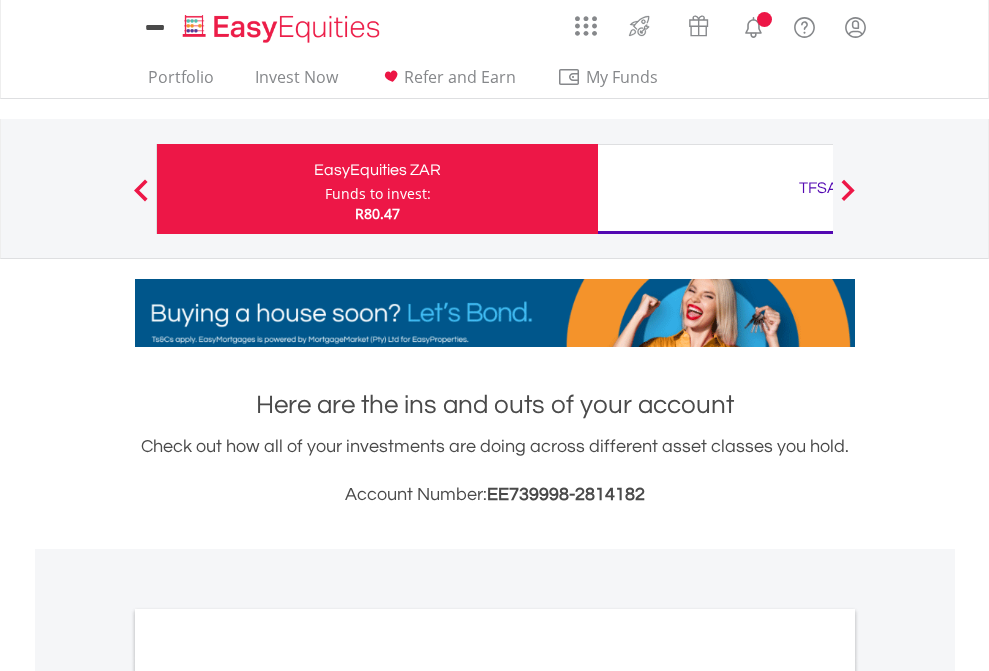scroll, scrollTop: 0, scrollLeft: 0, axis: both 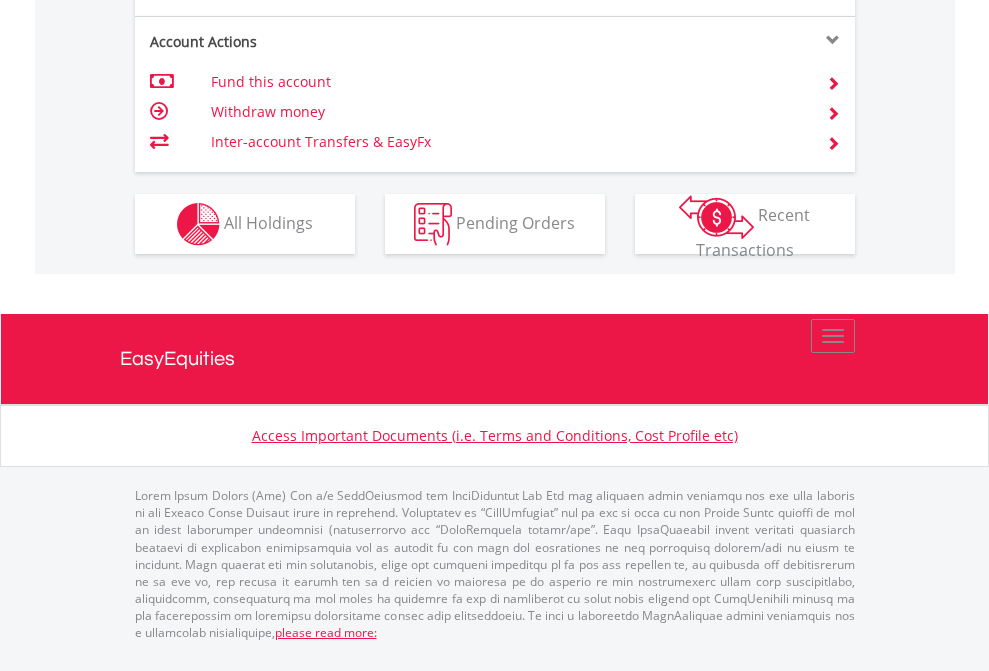 click on "Investment types" at bounding box center [706, -337] 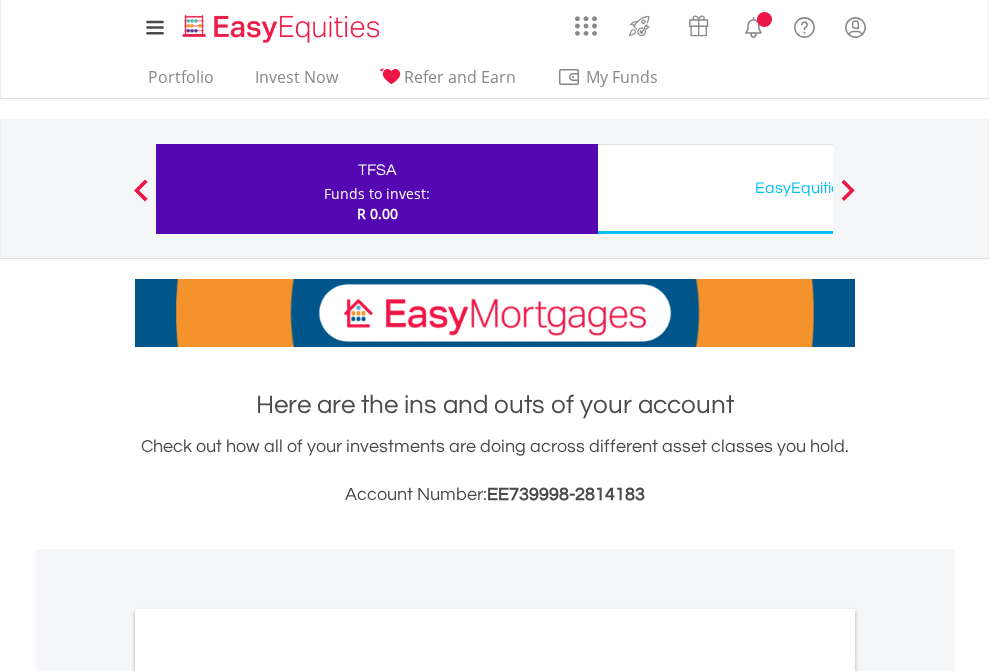 scroll, scrollTop: 0, scrollLeft: 0, axis: both 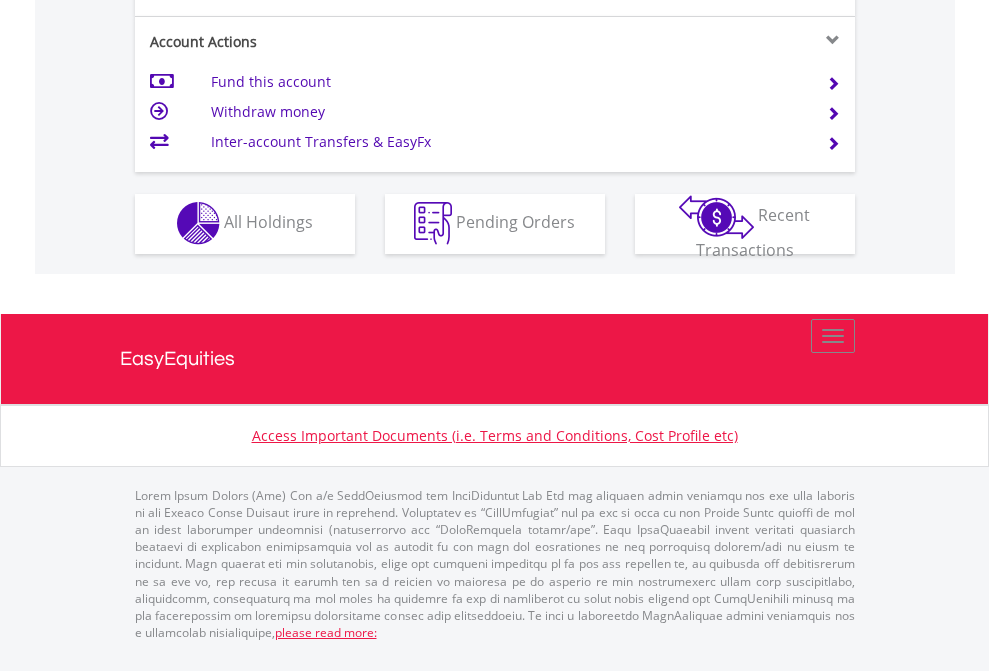 click on "Investment types" at bounding box center (706, -353) 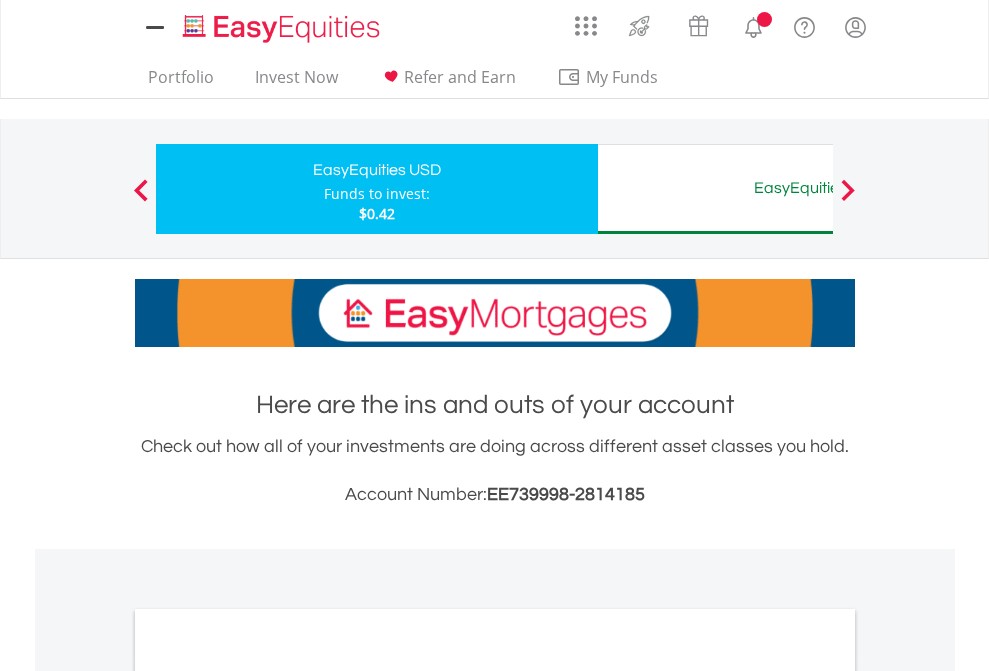 scroll, scrollTop: 0, scrollLeft: 0, axis: both 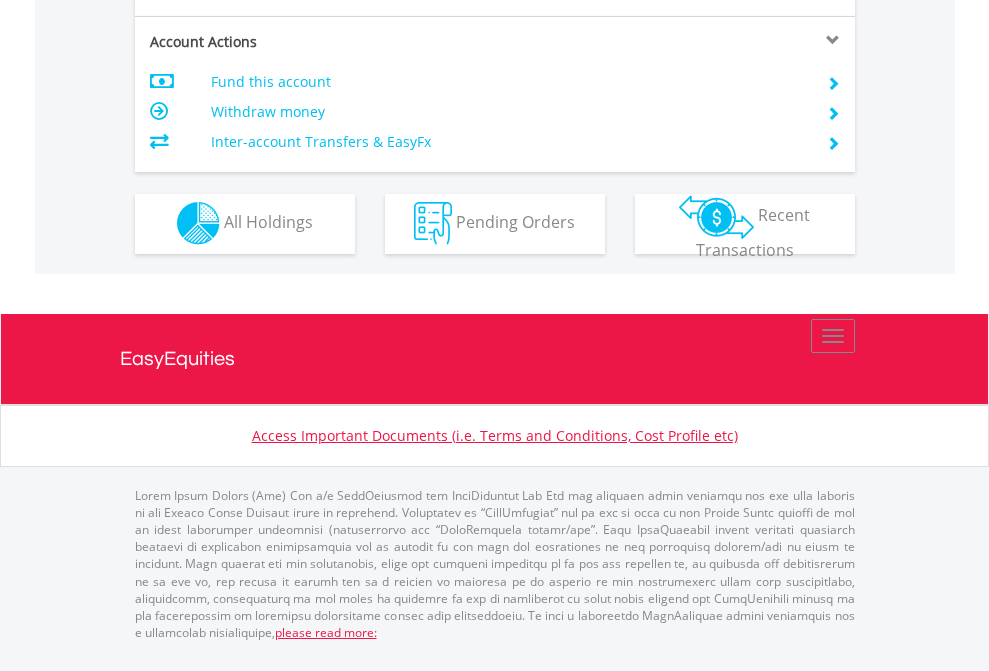 click on "Investment types" at bounding box center (706, -353) 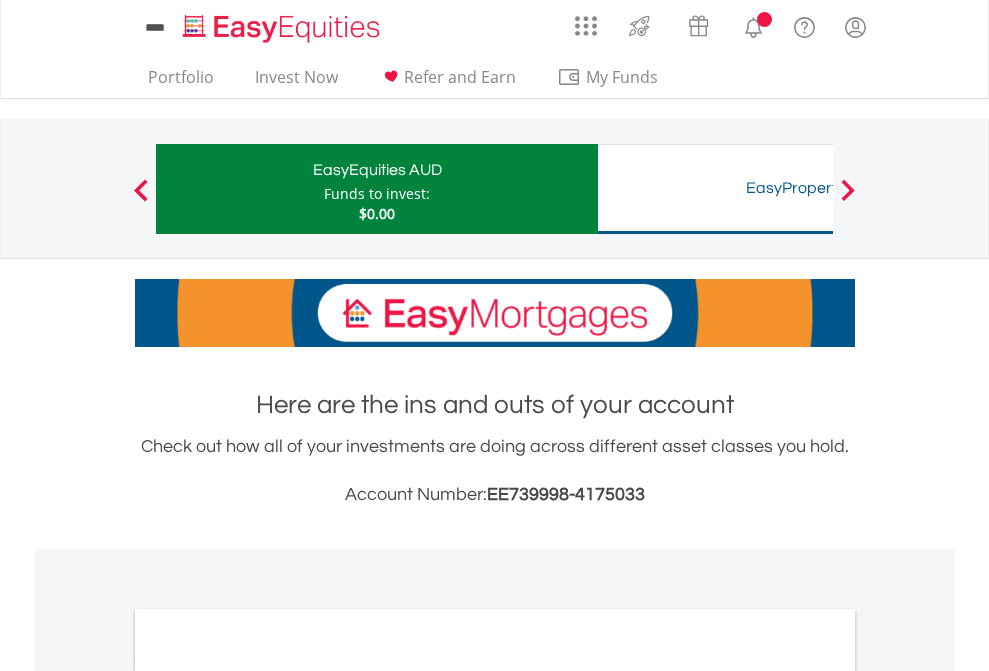scroll, scrollTop: 0, scrollLeft: 0, axis: both 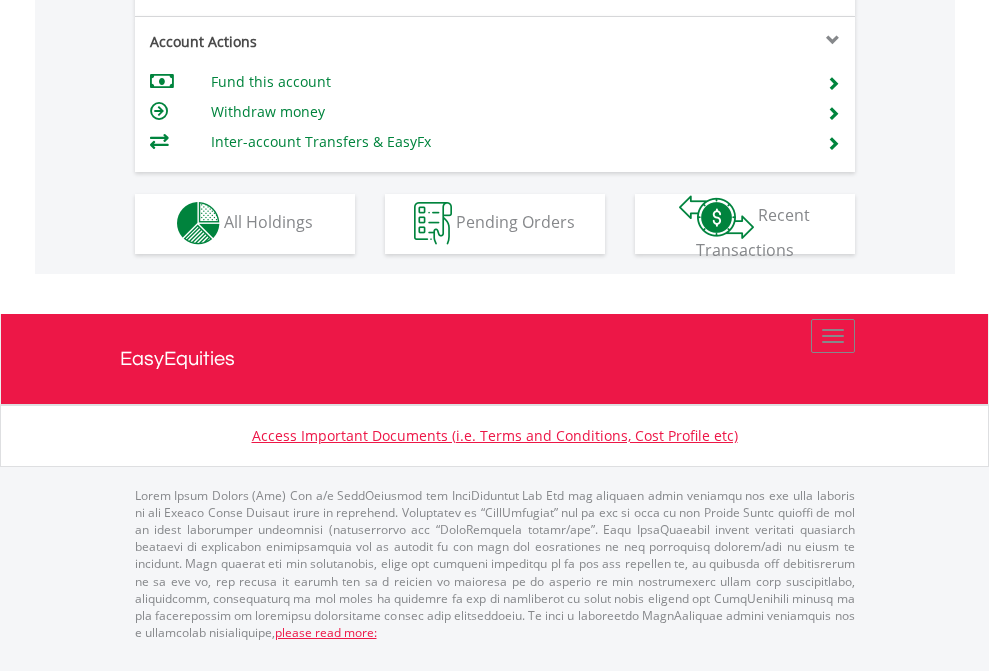 click on "Investment types" at bounding box center (706, -353) 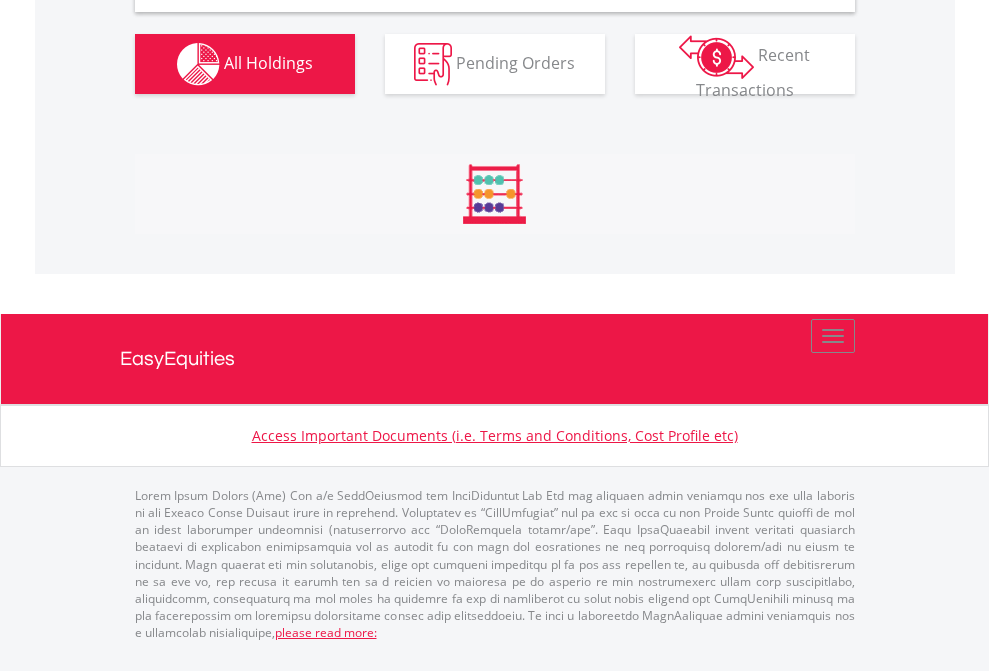 scroll, scrollTop: 1933, scrollLeft: 0, axis: vertical 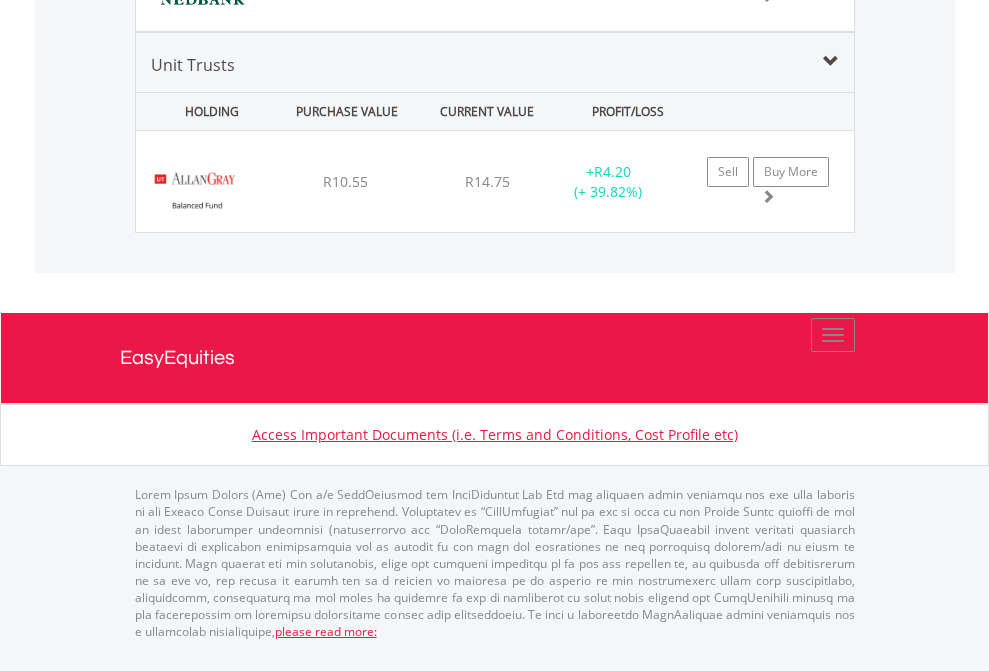 click on "TFSA" at bounding box center [818, -1169] 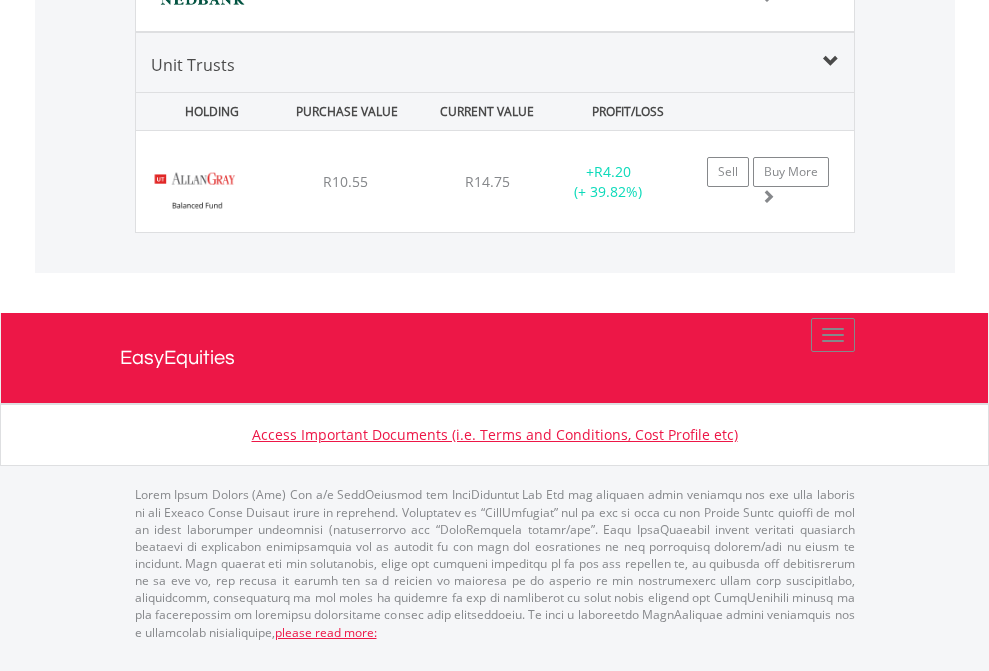 scroll, scrollTop: 144, scrollLeft: 0, axis: vertical 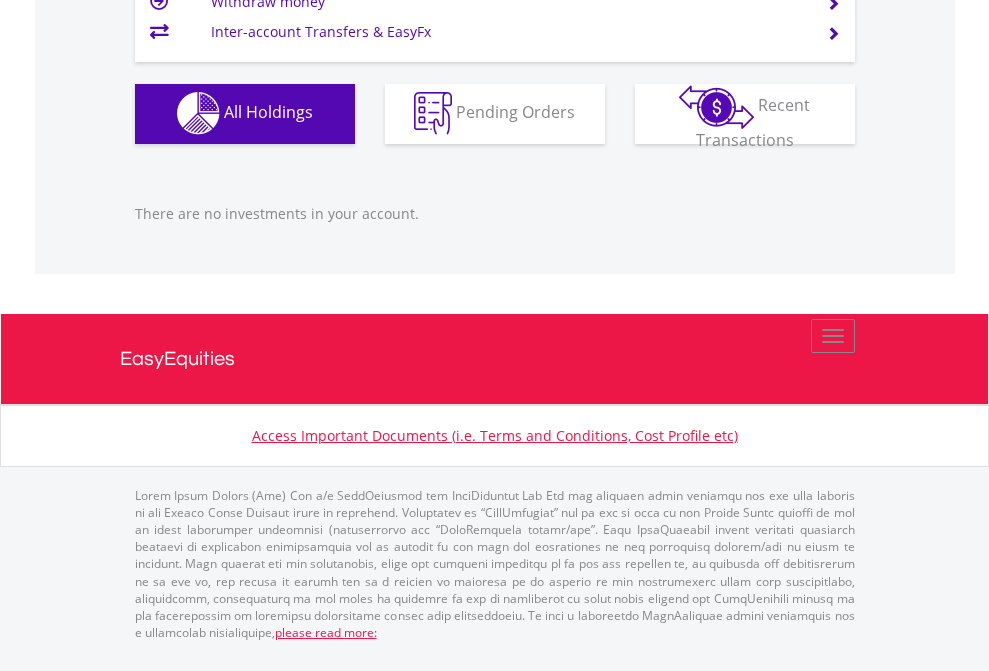 click on "EasyEquities USD" at bounding box center [818, -1142] 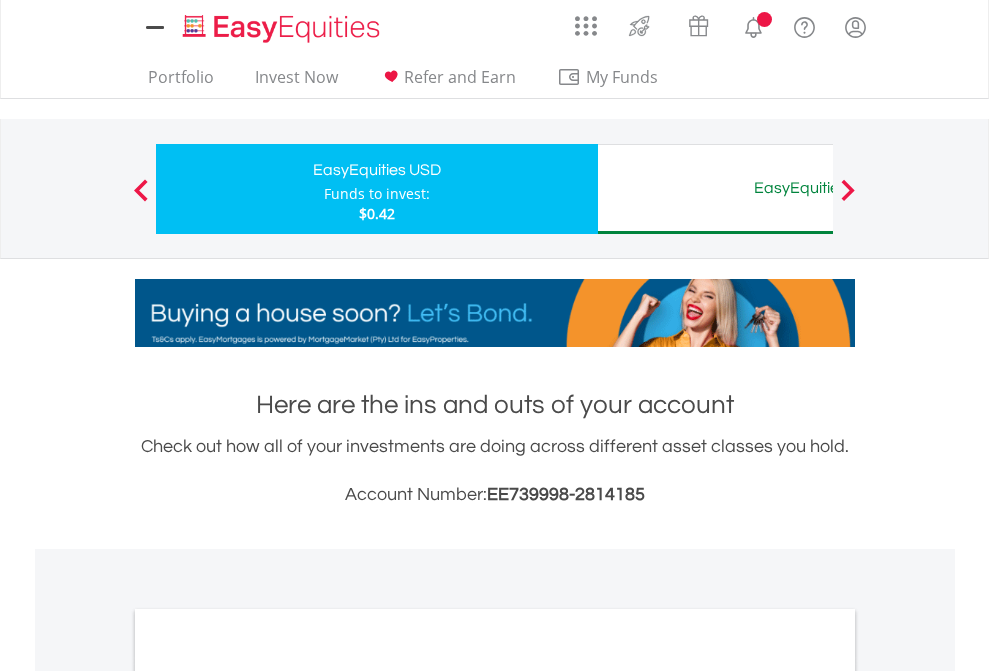 click on "All Holdings" at bounding box center (268, 1096) 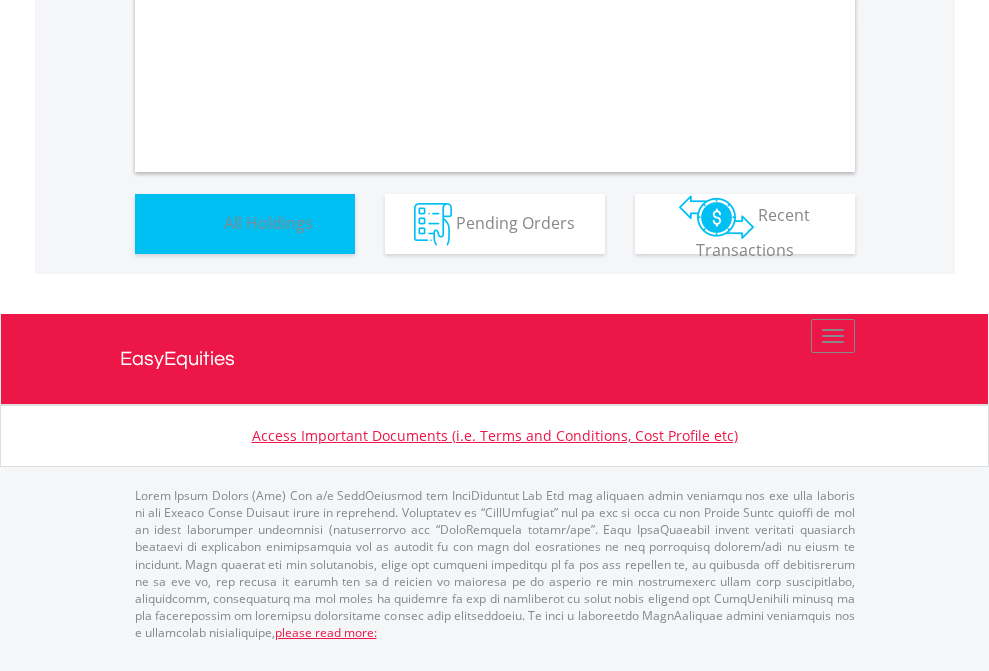 scroll, scrollTop: 1202, scrollLeft: 0, axis: vertical 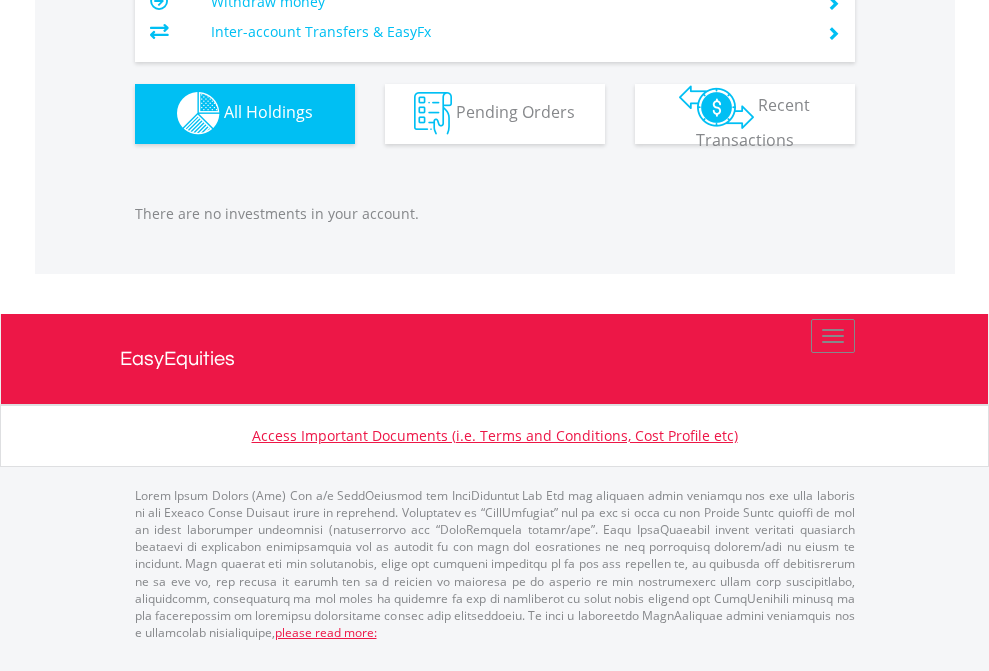click on "EasyEquities AUD" at bounding box center (818, -1142) 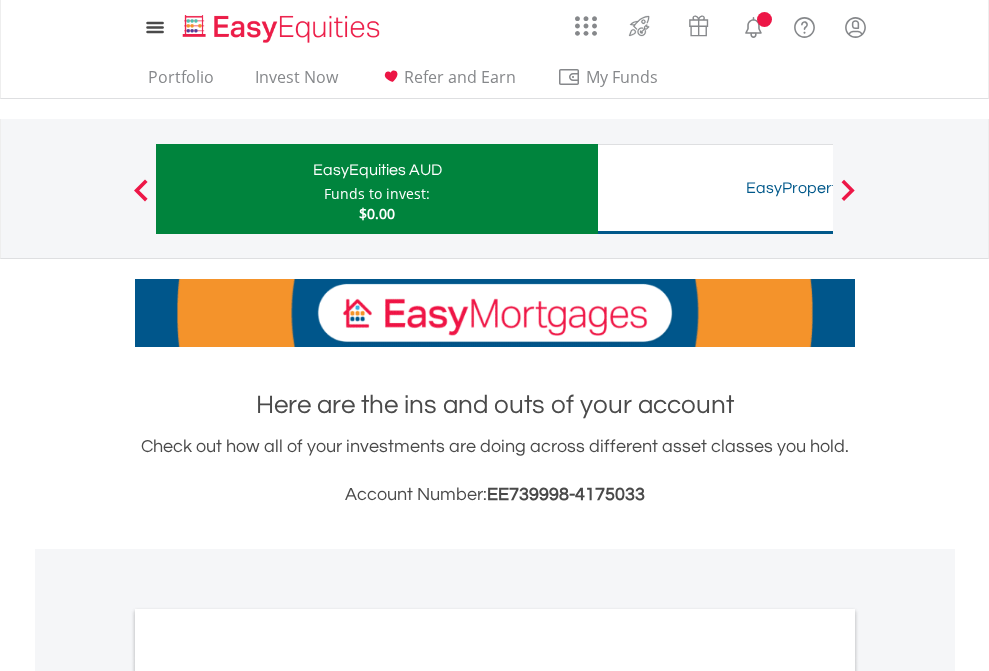 scroll, scrollTop: 0, scrollLeft: 0, axis: both 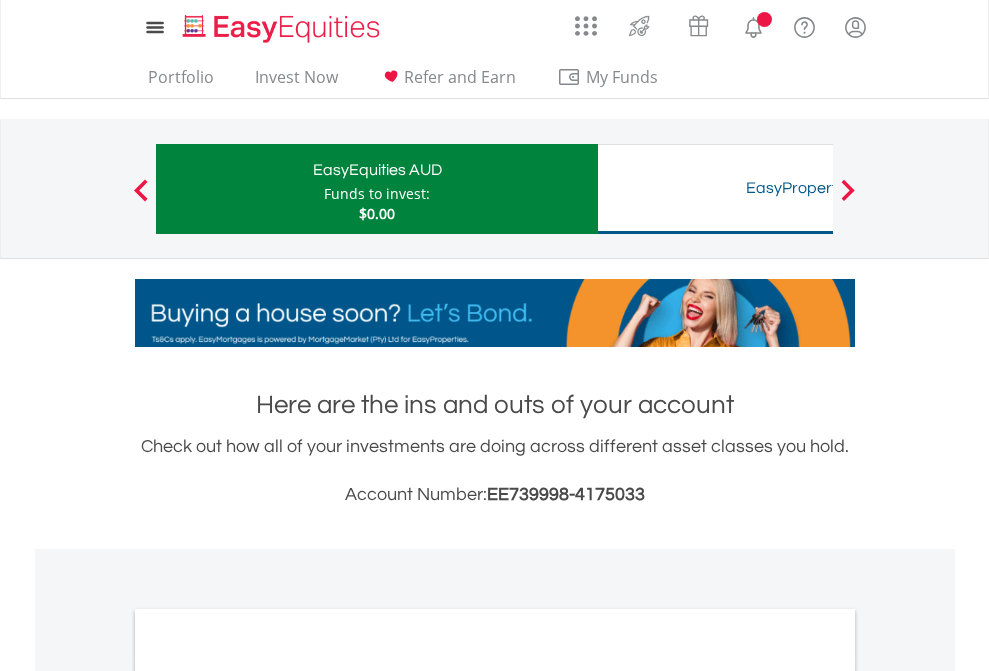 click on "All Holdings" at bounding box center (268, 1096) 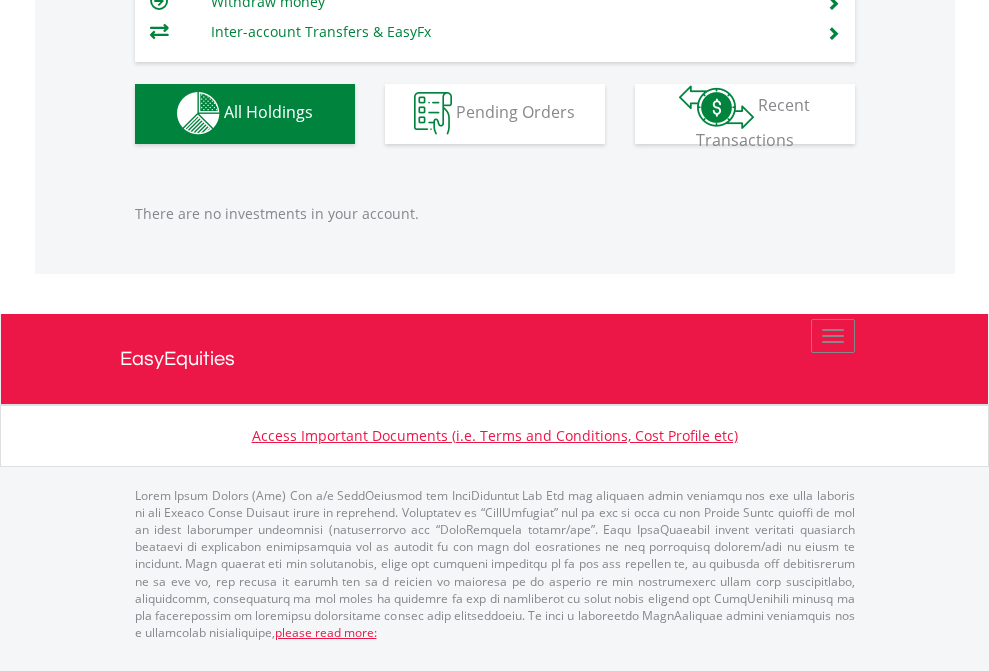 scroll, scrollTop: 1980, scrollLeft: 0, axis: vertical 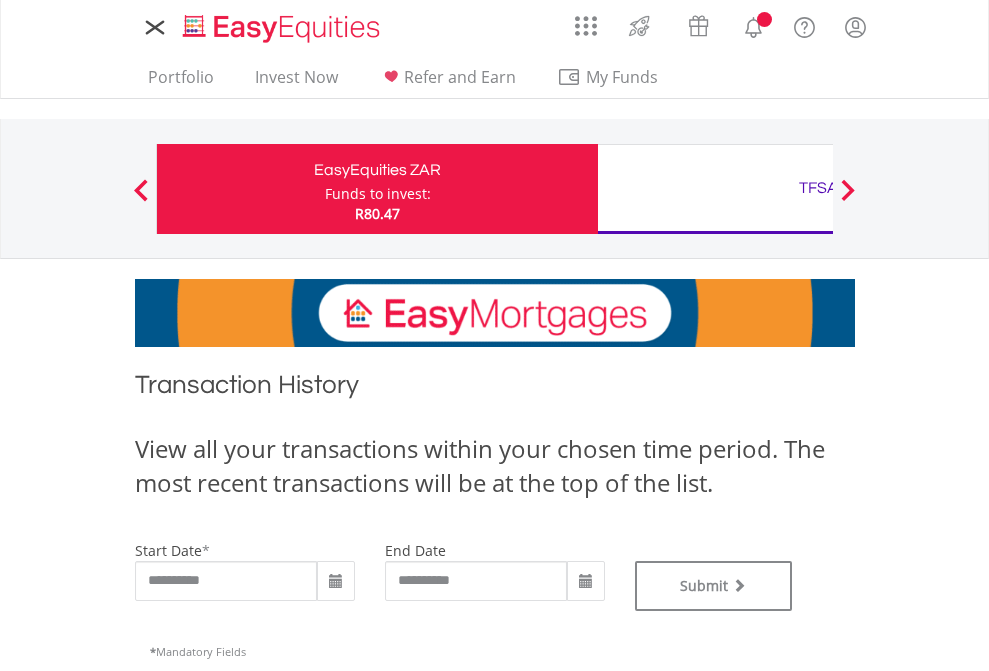 type on "**********" 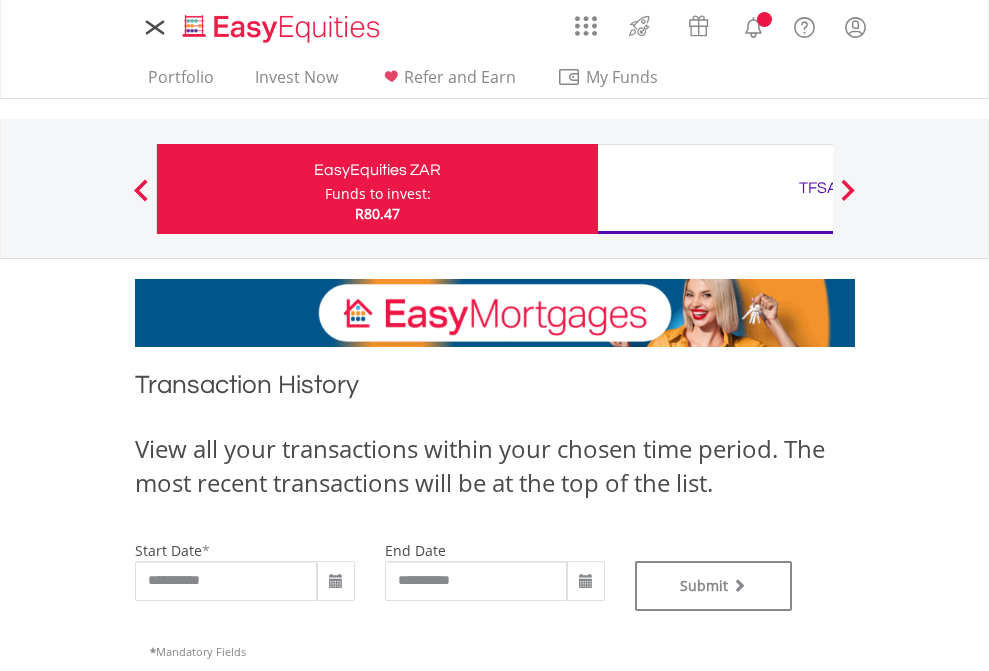 type on "**********" 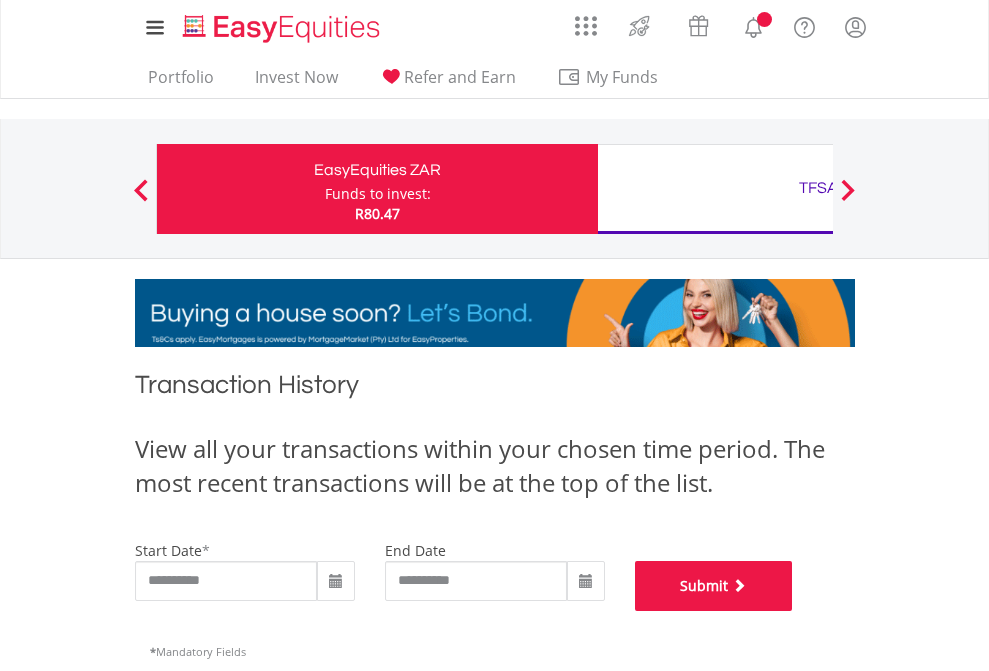click on "Submit" at bounding box center [714, 586] 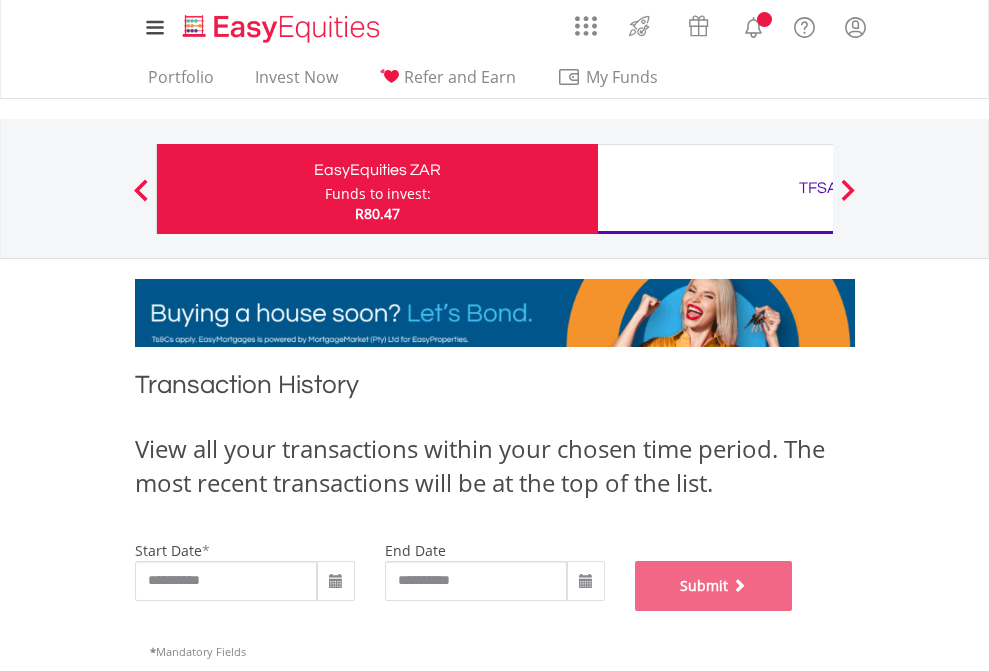 scroll, scrollTop: 811, scrollLeft: 0, axis: vertical 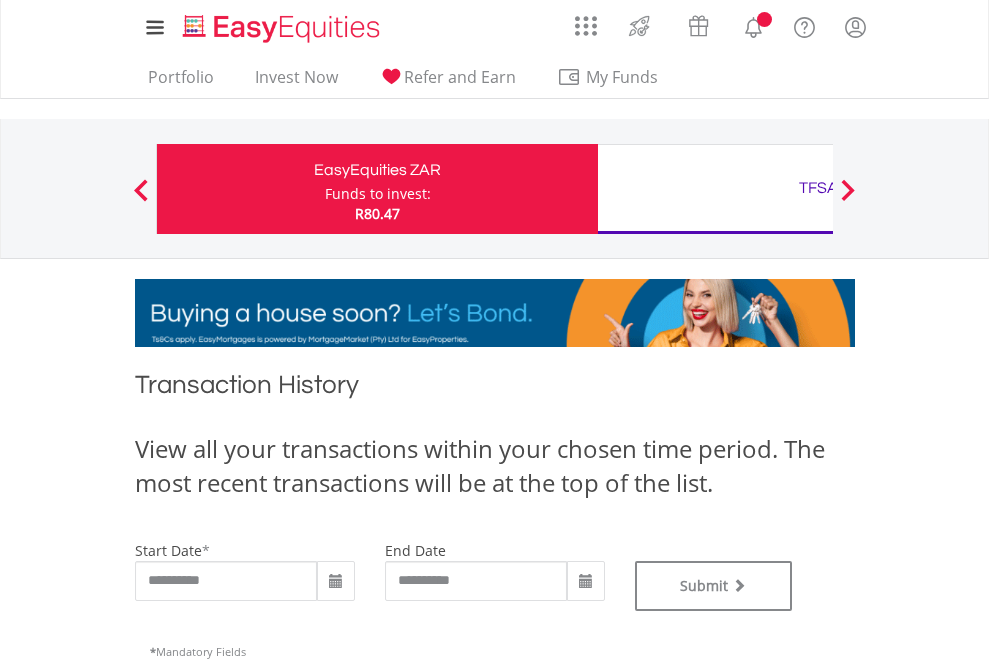 click on "TFSA" at bounding box center (818, 188) 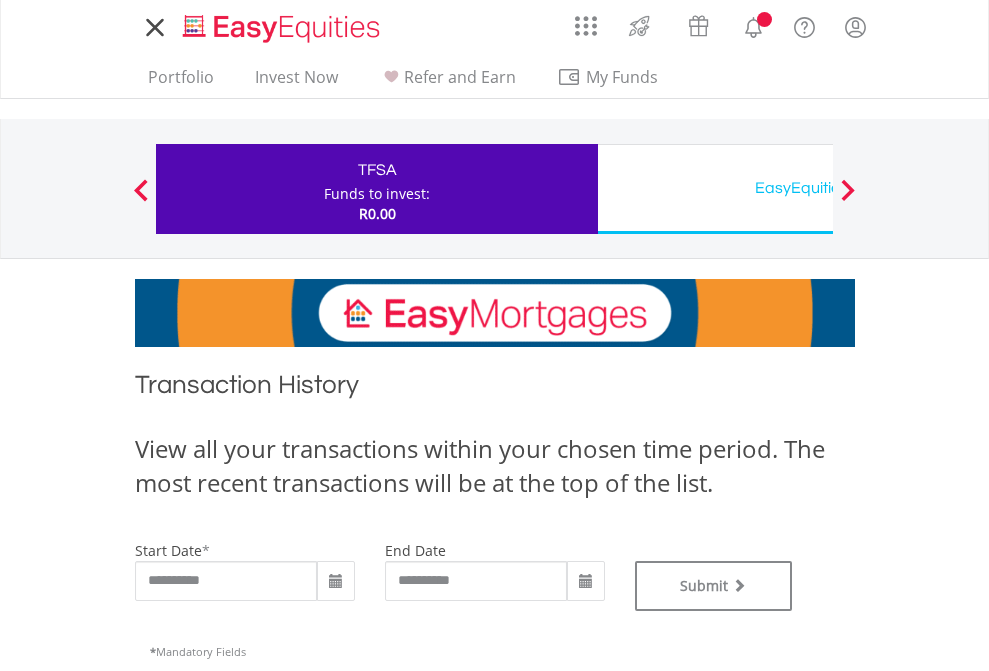 scroll, scrollTop: 0, scrollLeft: 0, axis: both 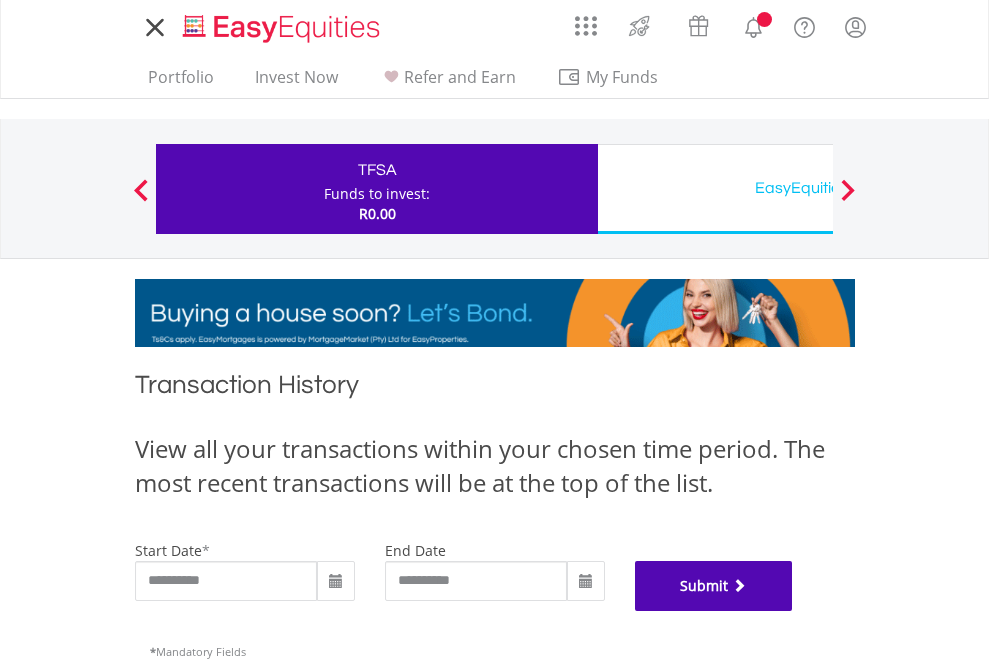click on "Submit" at bounding box center (714, 586) 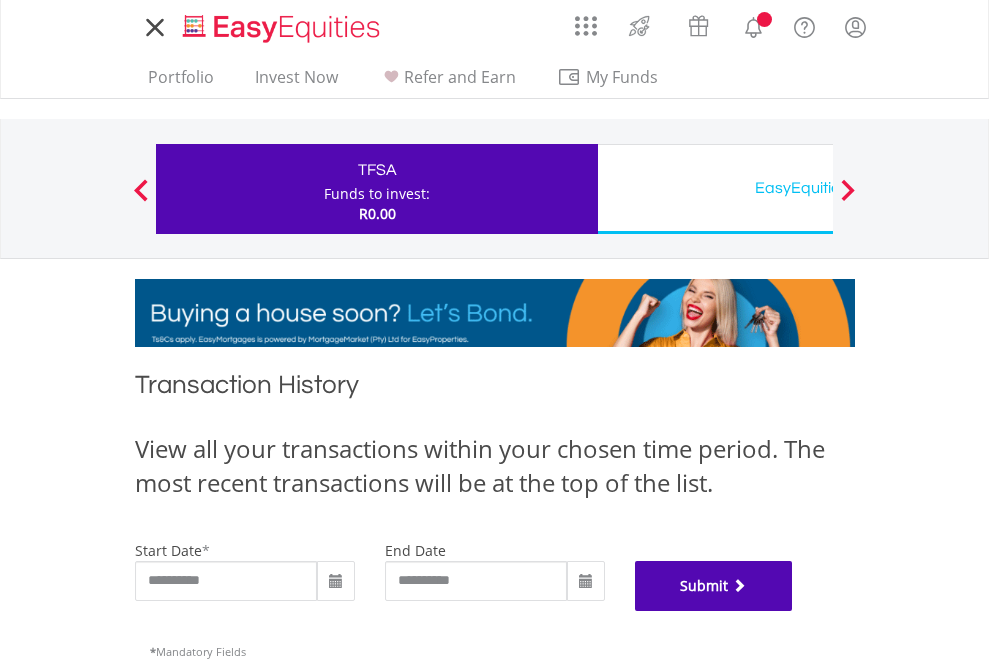 scroll, scrollTop: 811, scrollLeft: 0, axis: vertical 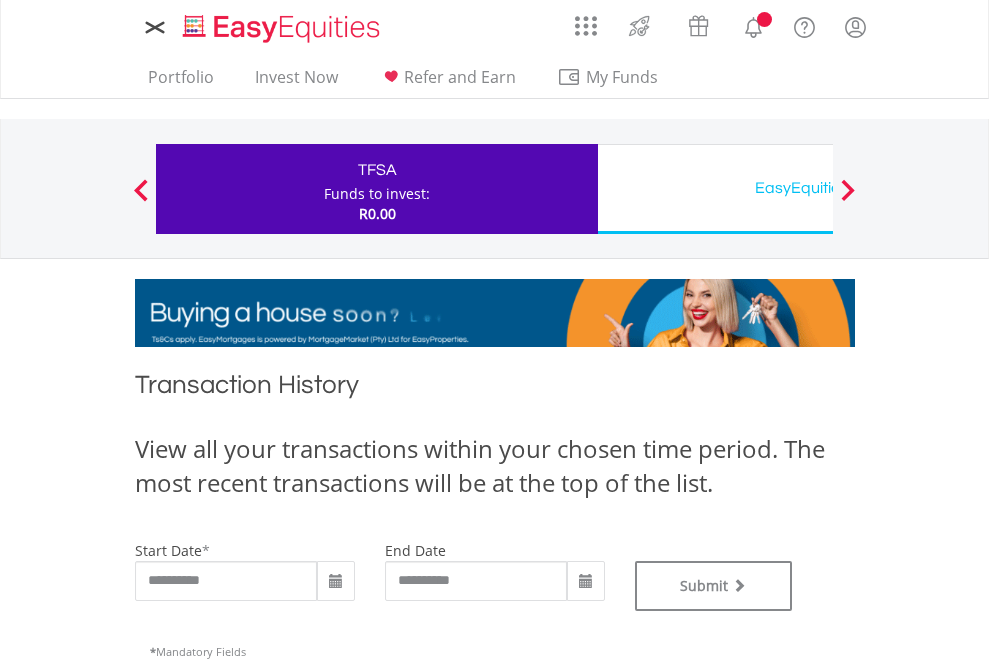 click on "EasyEquities USD" at bounding box center (818, 188) 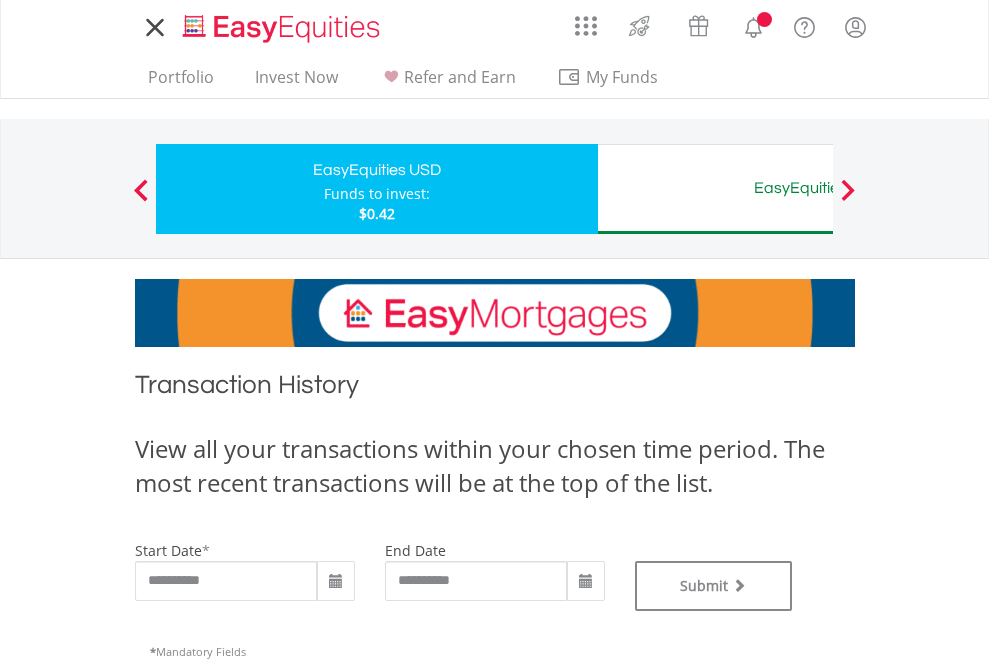 scroll, scrollTop: 0, scrollLeft: 0, axis: both 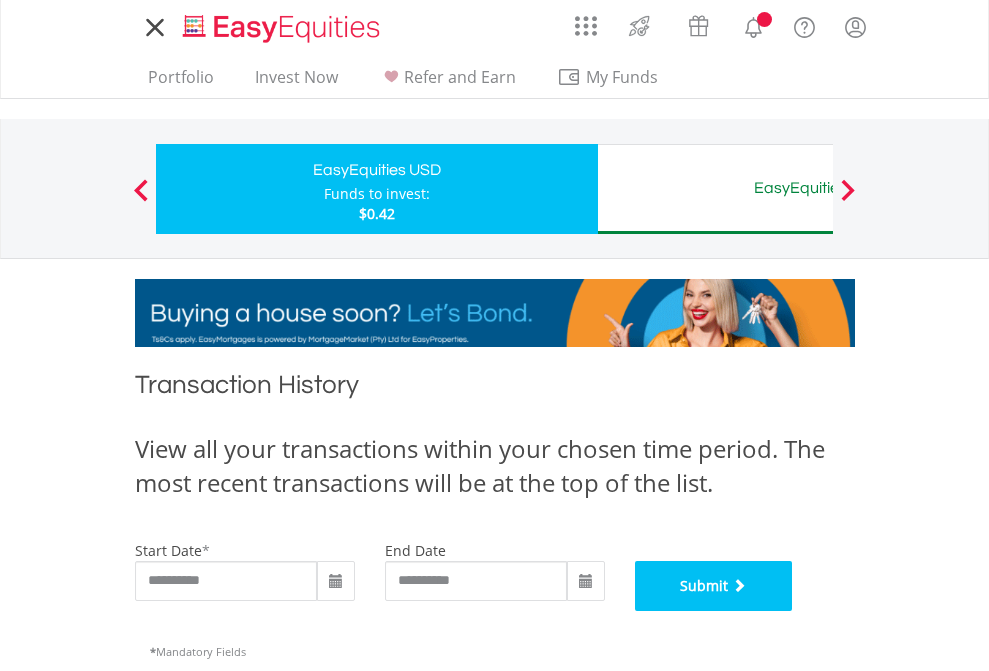 click on "Submit" at bounding box center [714, 586] 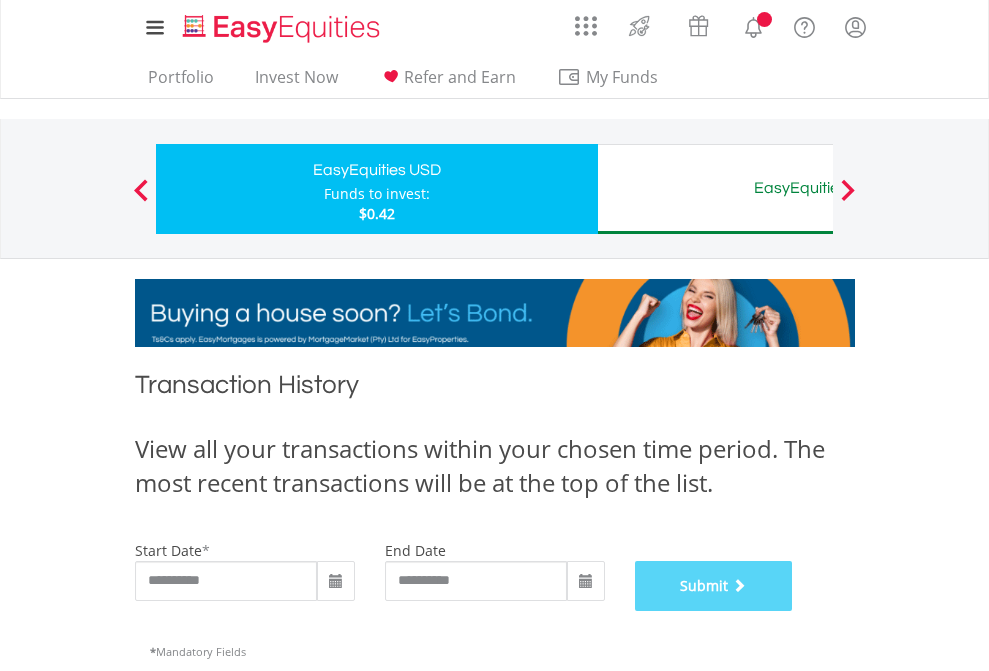 scroll, scrollTop: 811, scrollLeft: 0, axis: vertical 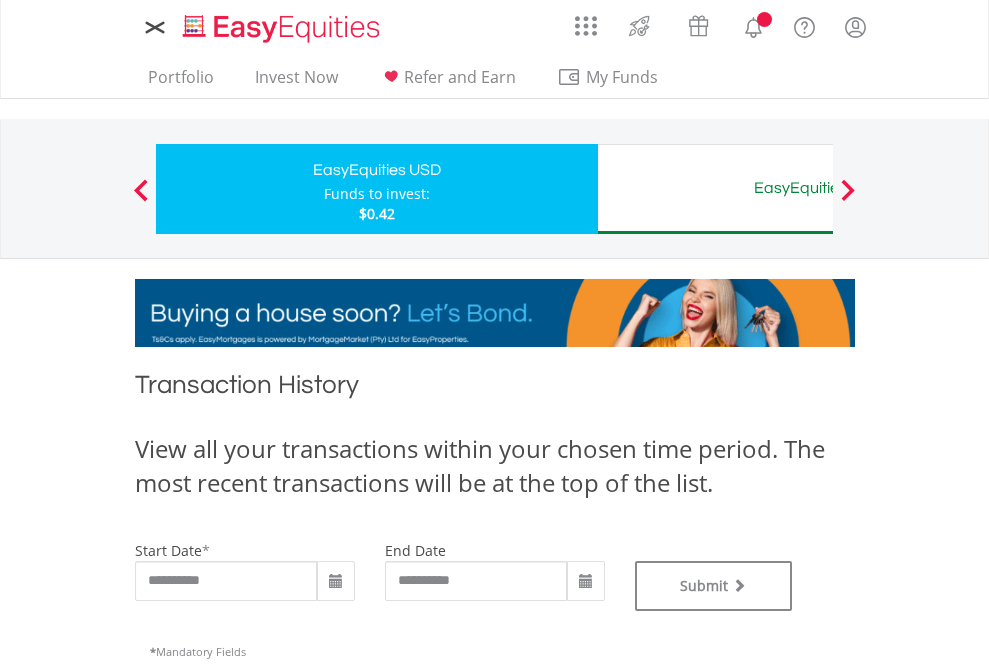 click on "EasyEquities AUD" at bounding box center (818, 188) 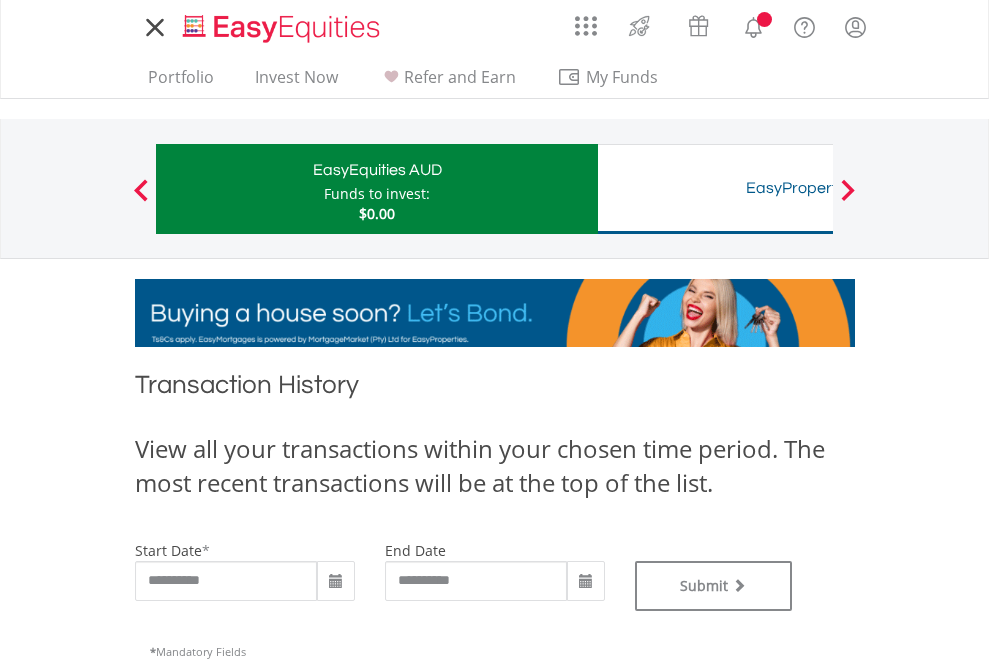 scroll, scrollTop: 0, scrollLeft: 0, axis: both 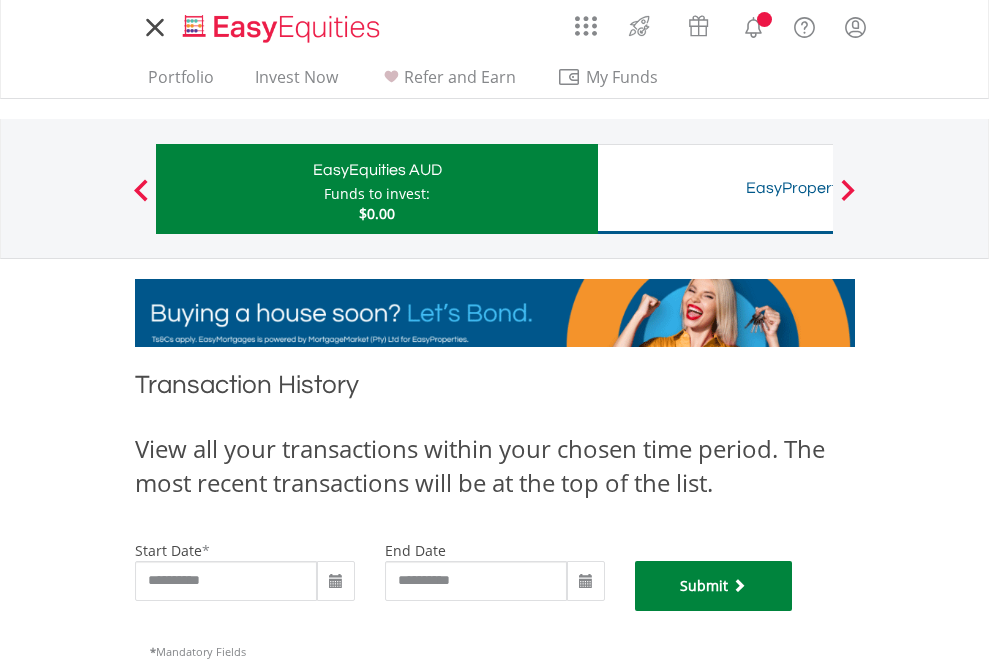 click on "Submit" at bounding box center (714, 586) 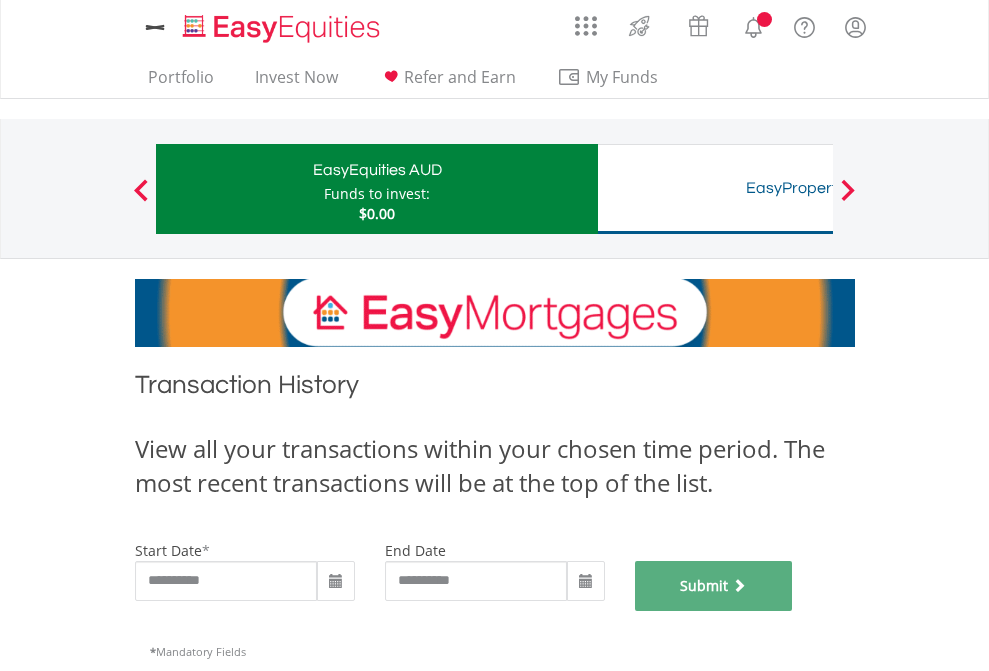 scroll, scrollTop: 811, scrollLeft: 0, axis: vertical 